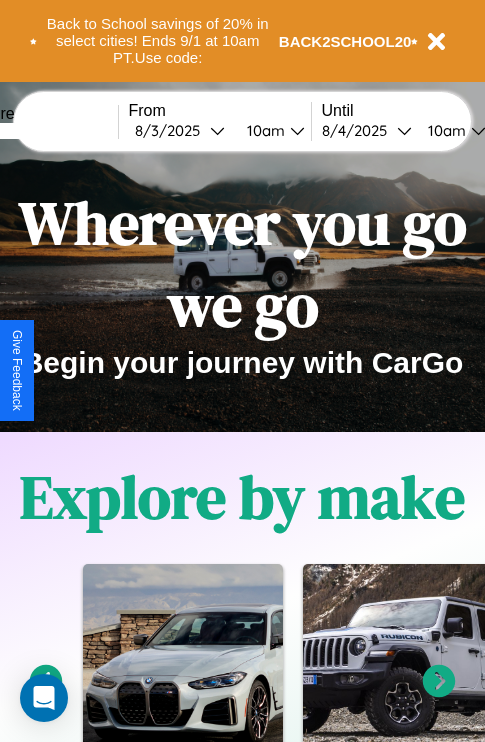 scroll, scrollTop: 0, scrollLeft: 0, axis: both 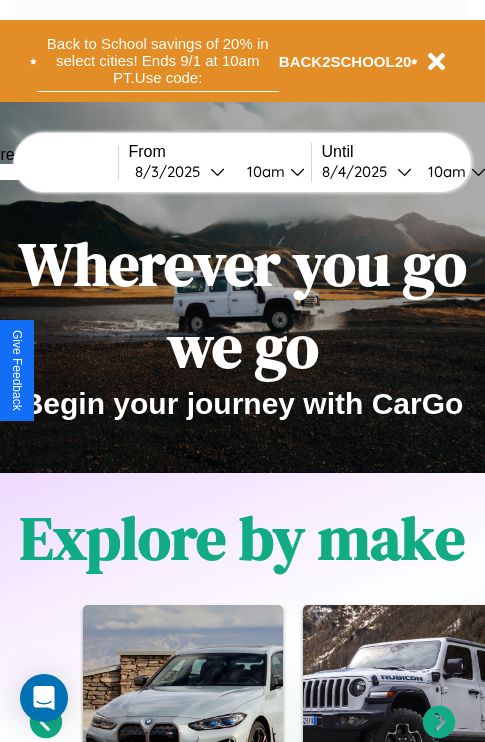 click on "Back to School savings of 20% in select cities! Ends 9/1 at 10am PT.  Use code:" at bounding box center [158, 61] 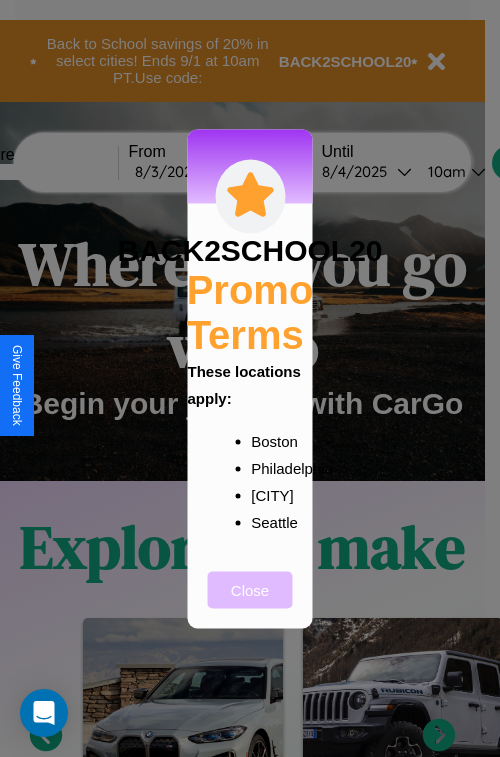 click on "Close" at bounding box center (250, 589) 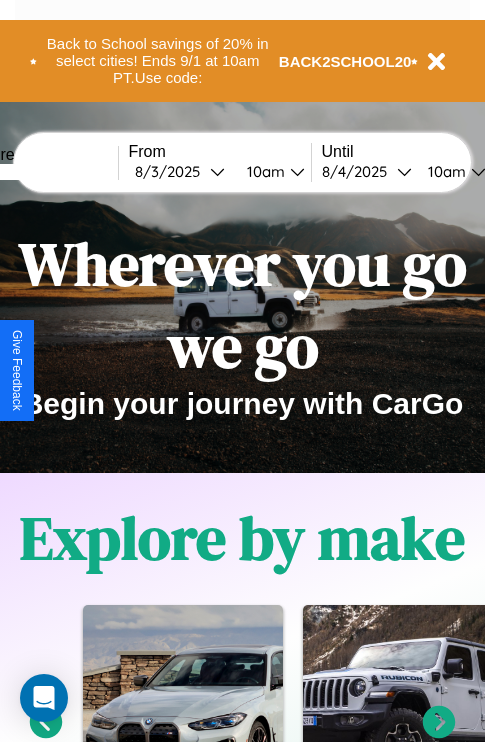scroll, scrollTop: 1947, scrollLeft: 0, axis: vertical 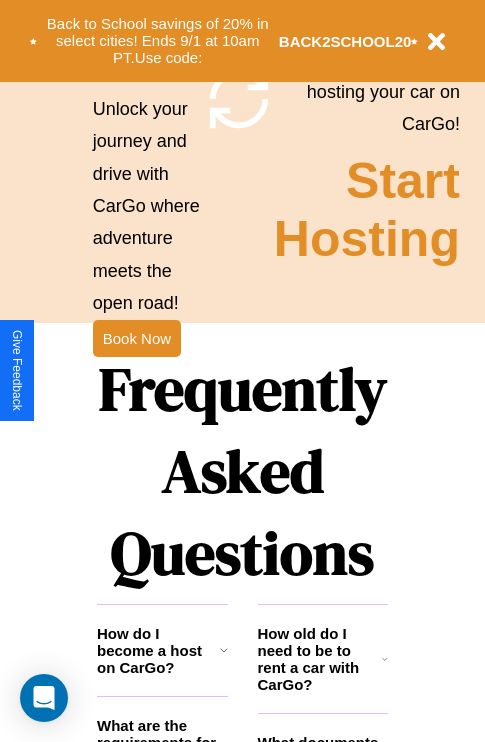 click on "Frequently Asked Questions" at bounding box center [242, 471] 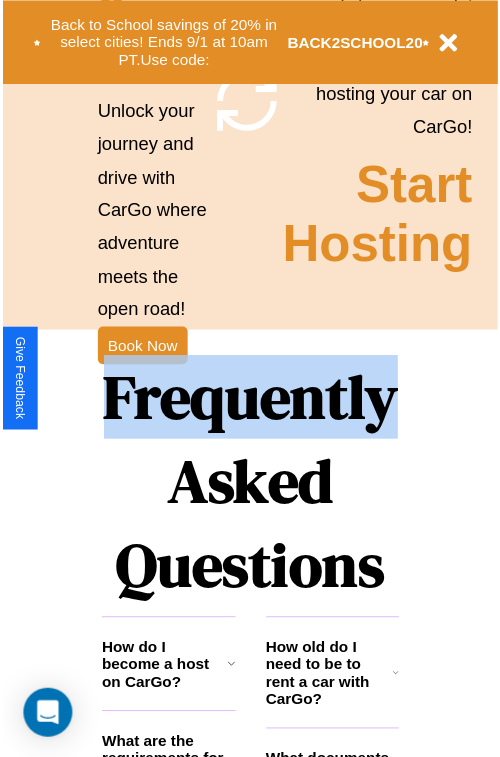 scroll, scrollTop: 0, scrollLeft: 0, axis: both 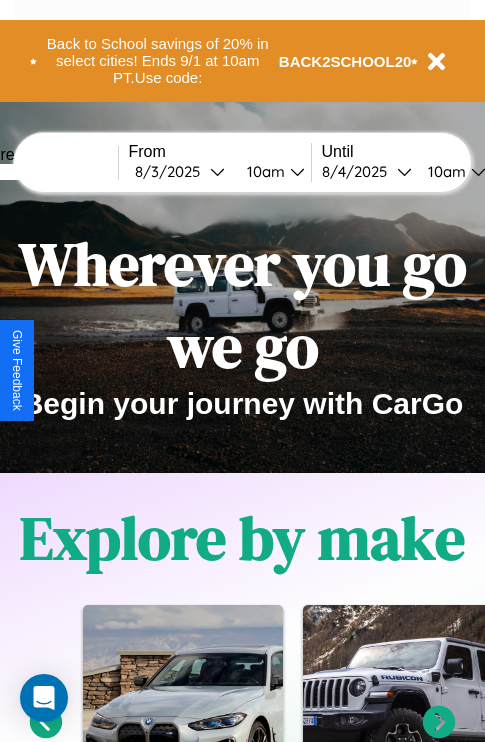click at bounding box center [43, 172] 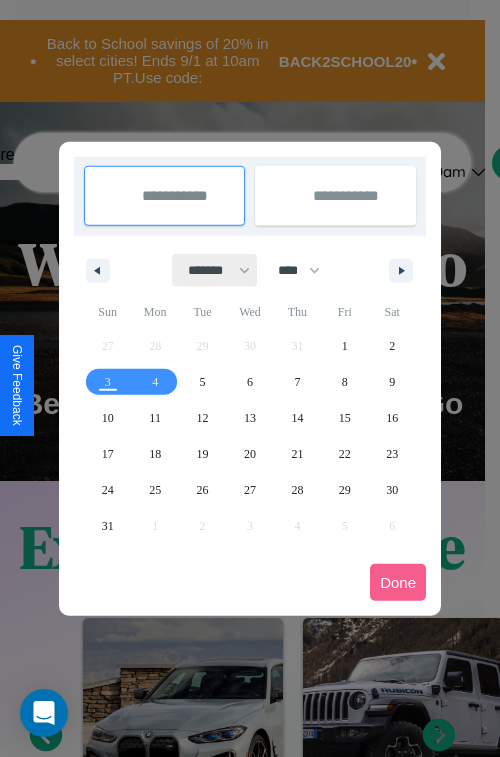 click on "******* ******** ***** ***** *** **** **** ****** ********* ******* ******** ********" at bounding box center [215, 270] 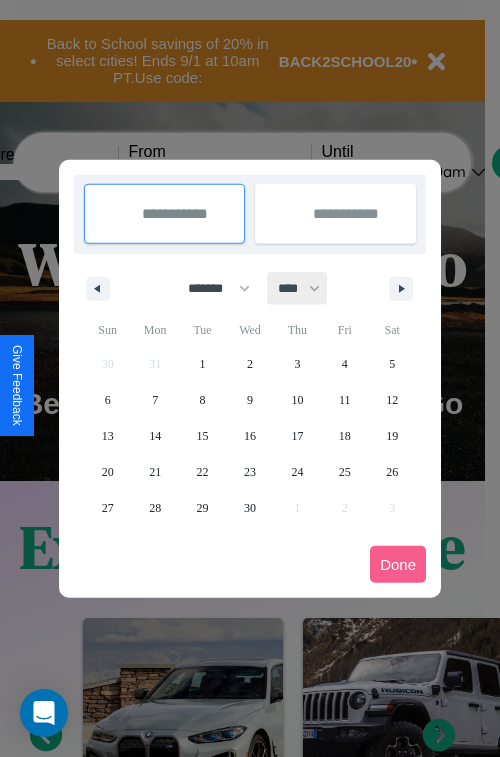 click on "**** **** **** **** **** **** **** **** **** **** **** **** **** **** **** **** **** **** **** **** **** **** **** **** **** **** **** **** **** **** **** **** **** **** **** **** **** **** **** **** **** **** **** **** **** **** **** **** **** **** **** **** **** **** **** **** **** **** **** **** **** **** **** **** **** **** **** **** **** **** **** **** **** **** **** **** **** **** **** **** **** **** **** **** **** **** **** **** **** **** **** **** **** **** **** **** **** **** **** **** **** **** **** **** **** **** **** **** **** **** **** **** **** **** **** **** **** **** **** **** ****" at bounding box center (298, 288) 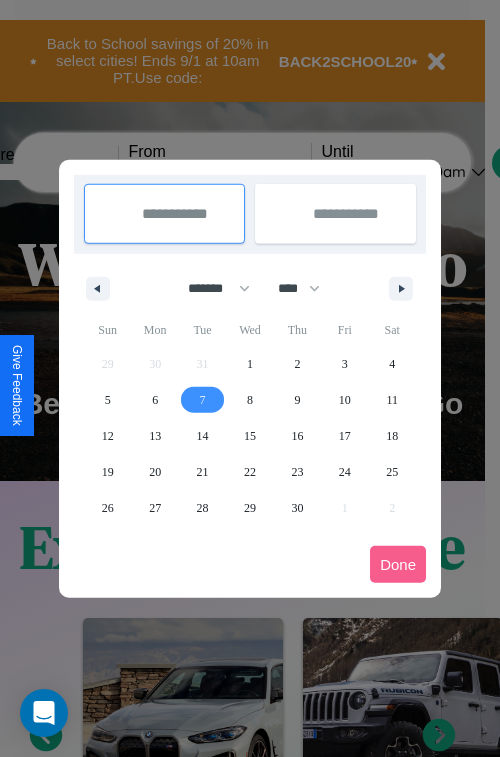 click on "7" at bounding box center [203, 400] 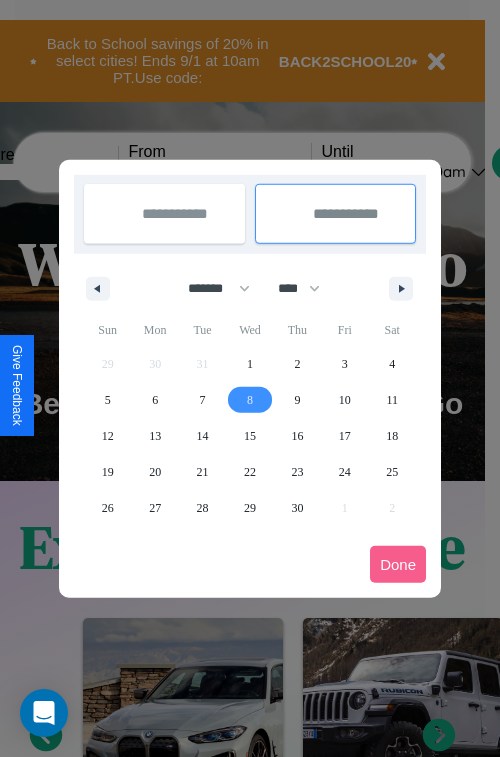 click on "8" at bounding box center [250, 400] 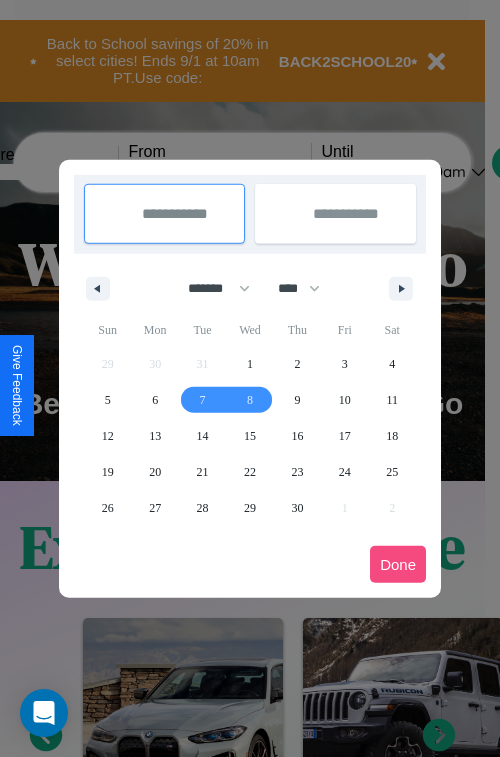 click on "Done" at bounding box center (398, 564) 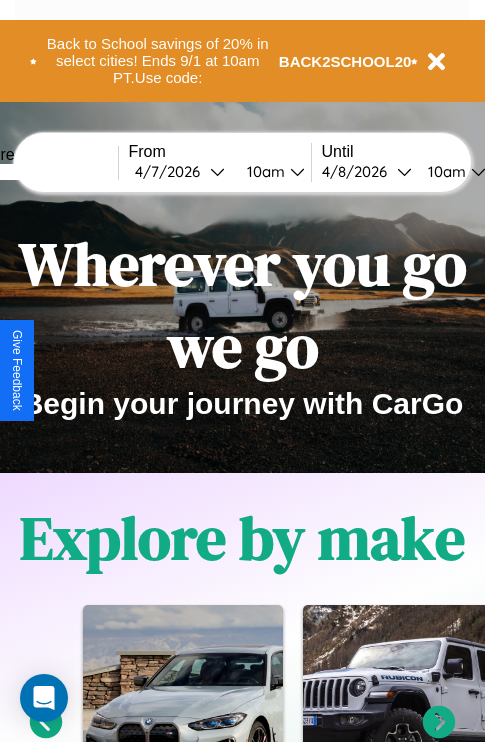 click on "10am" at bounding box center [263, 171] 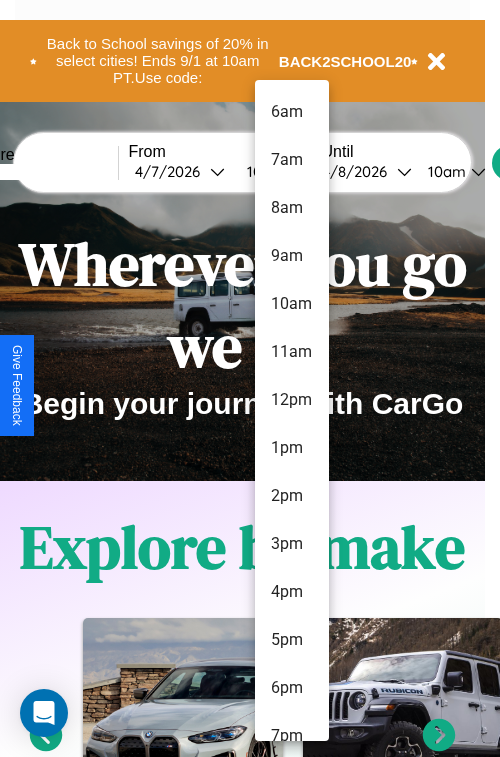 click on "4pm" at bounding box center [292, 592] 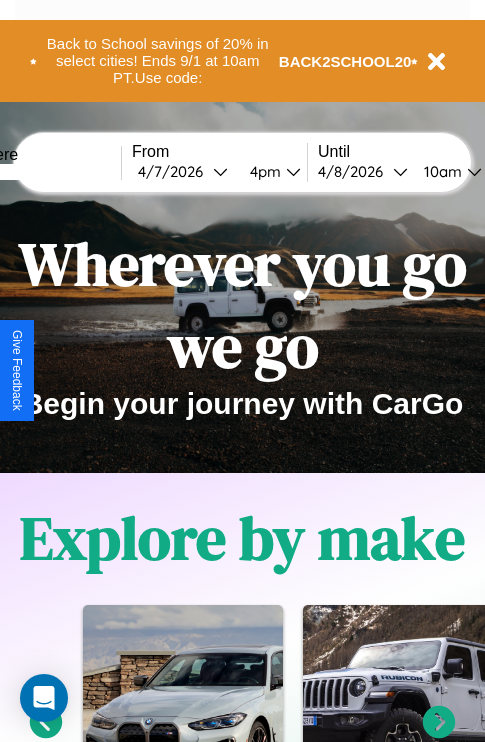 click on "10am" at bounding box center [440, 171] 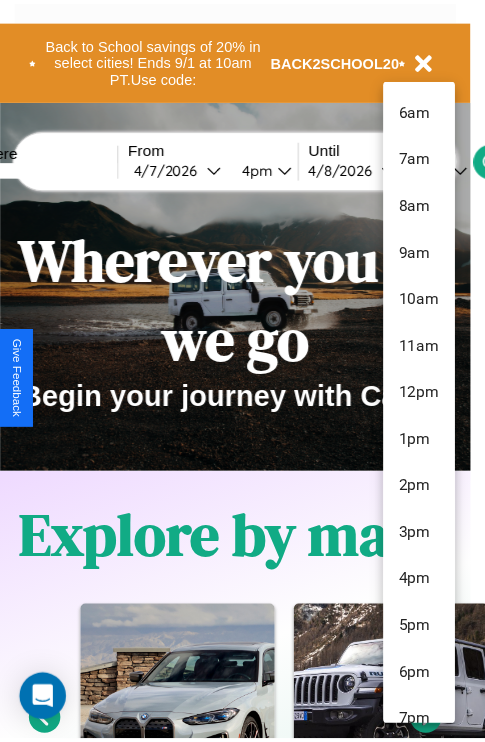 scroll, scrollTop: 211, scrollLeft: 0, axis: vertical 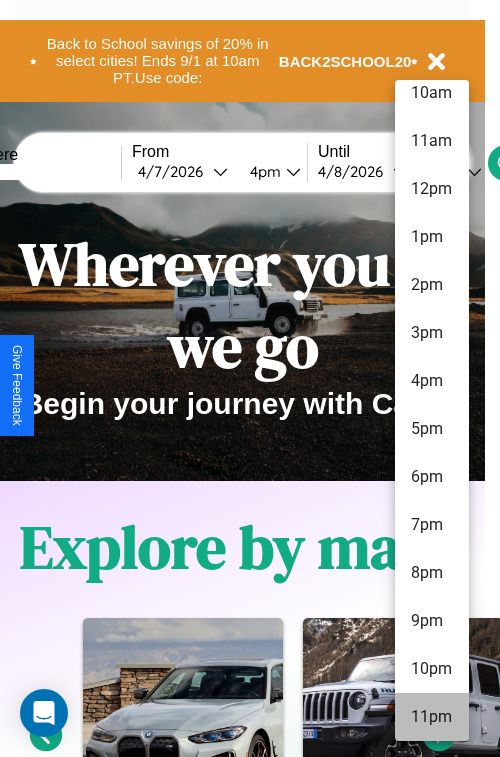 click on "11pm" at bounding box center [432, 717] 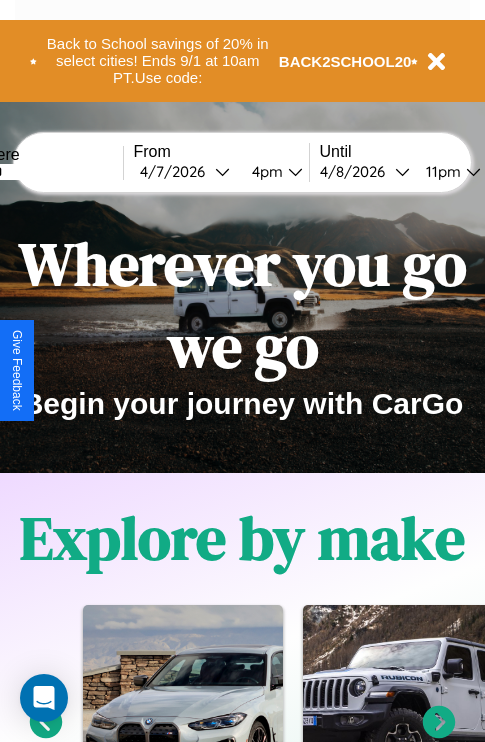 scroll, scrollTop: 0, scrollLeft: 63, axis: horizontal 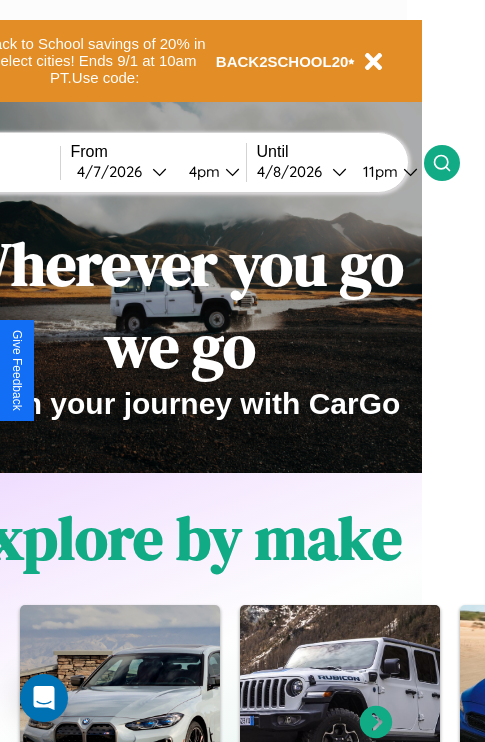 click 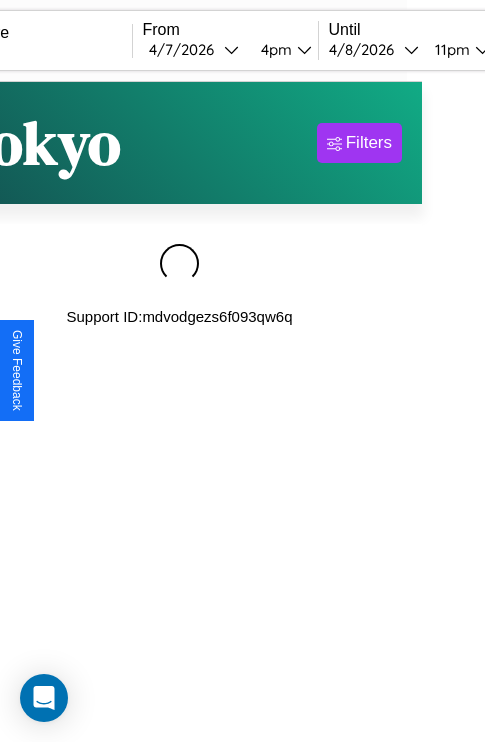 scroll, scrollTop: 0, scrollLeft: 0, axis: both 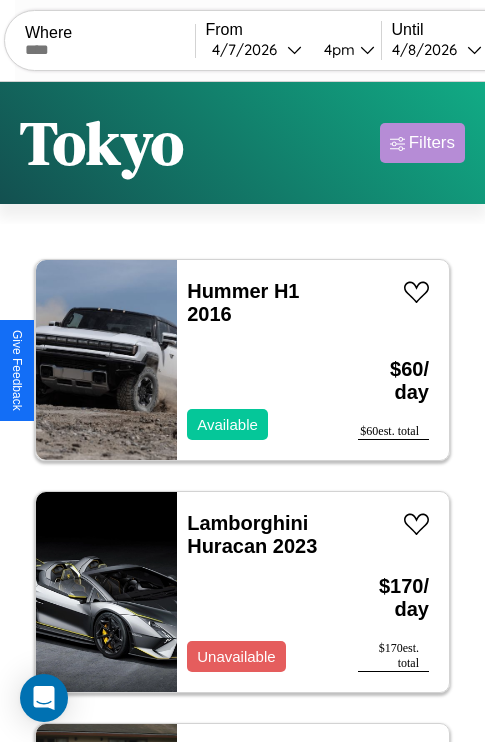 click on "Filters" at bounding box center [432, 143] 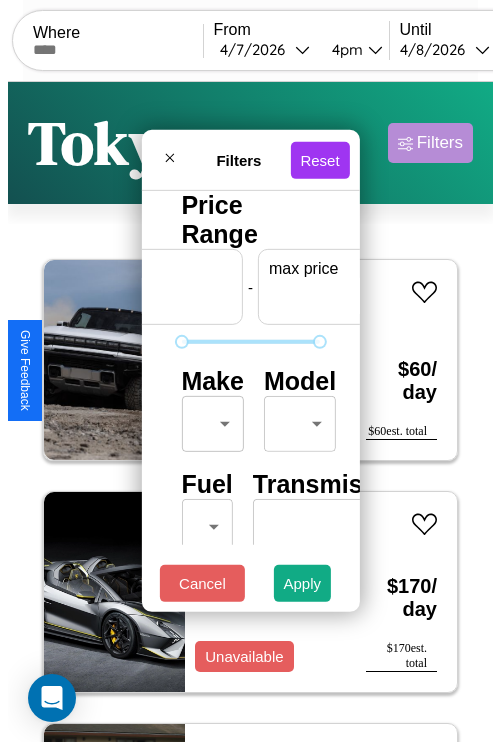 scroll, scrollTop: 0, scrollLeft: 124, axis: horizontal 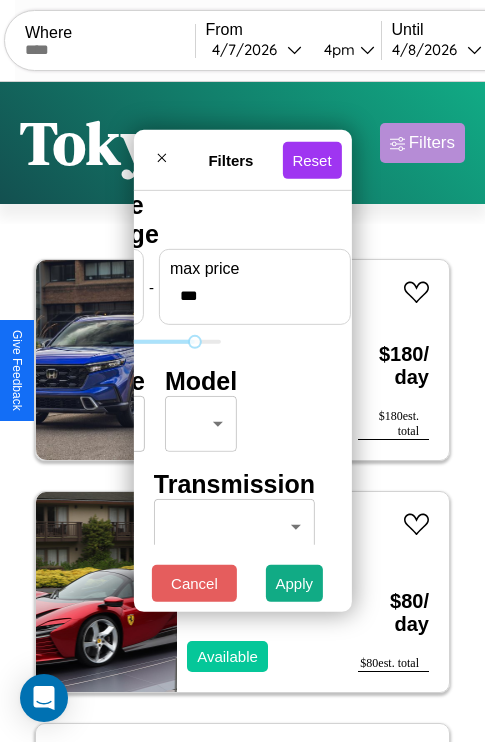 type on "***" 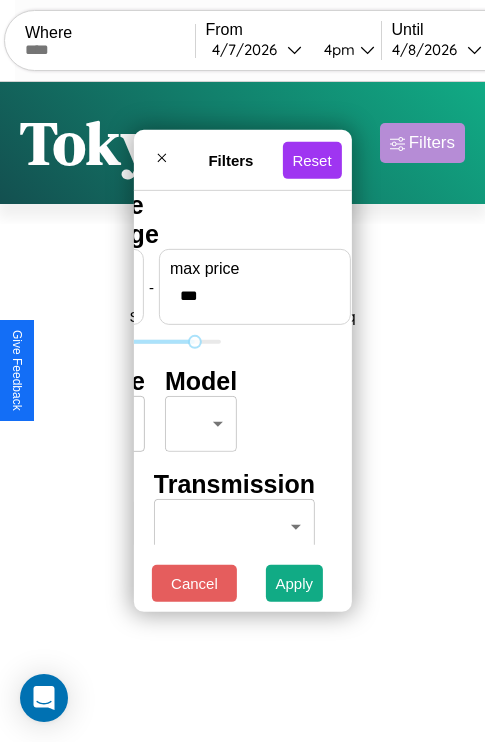 scroll, scrollTop: 0, scrollLeft: 0, axis: both 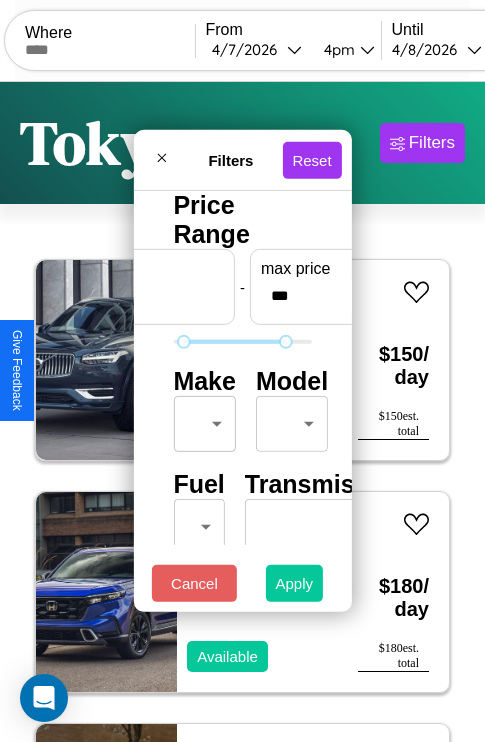 type on "**" 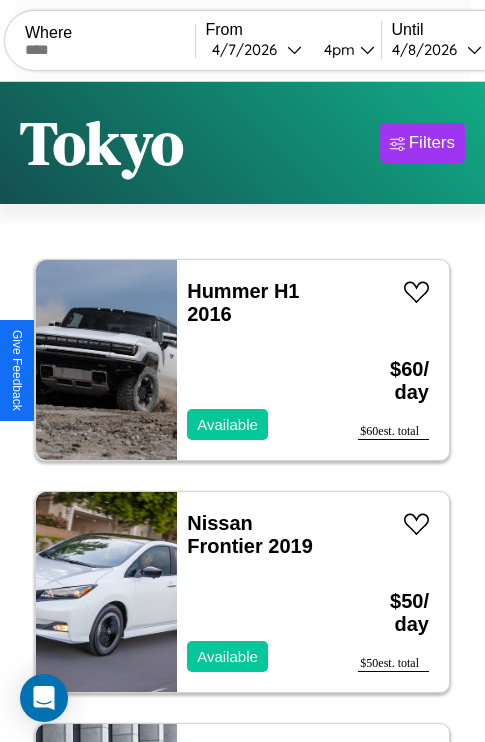 scroll, scrollTop: 95, scrollLeft: 0, axis: vertical 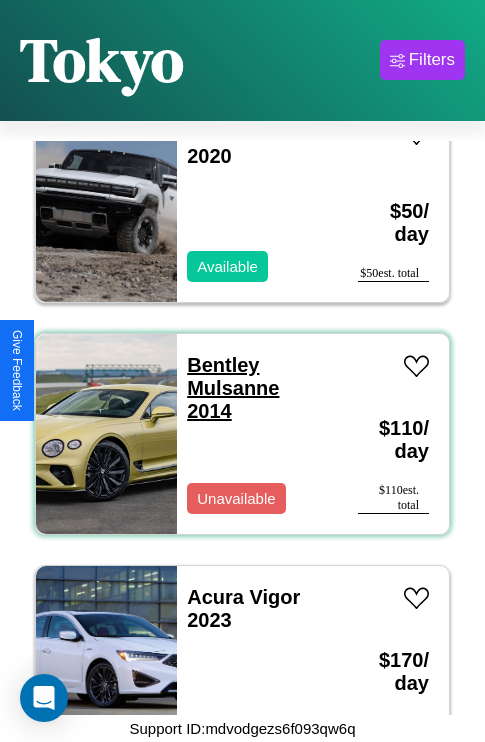 click on "Bentley   Mulsanne   2014" at bounding box center (233, 388) 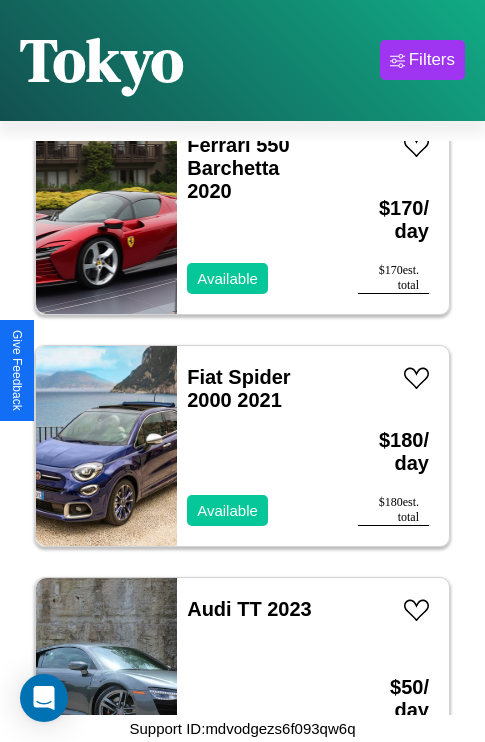 scroll, scrollTop: 1699, scrollLeft: 0, axis: vertical 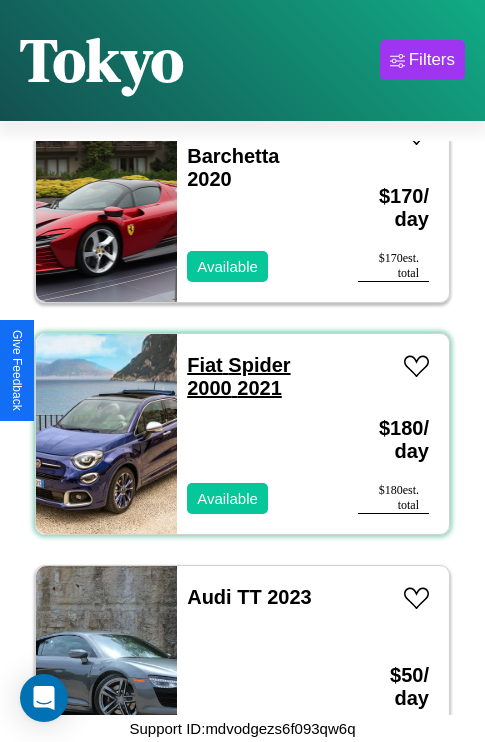 click on "Fiat   Spider 2000   2021" at bounding box center [238, 376] 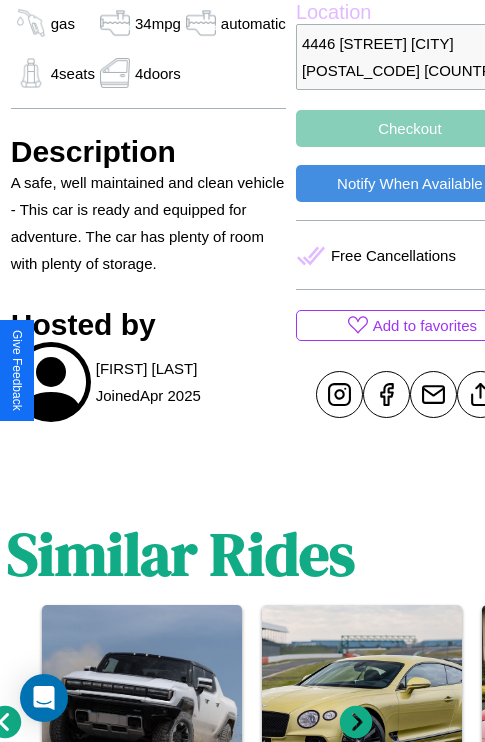 scroll, scrollTop: 644, scrollLeft: 64, axis: both 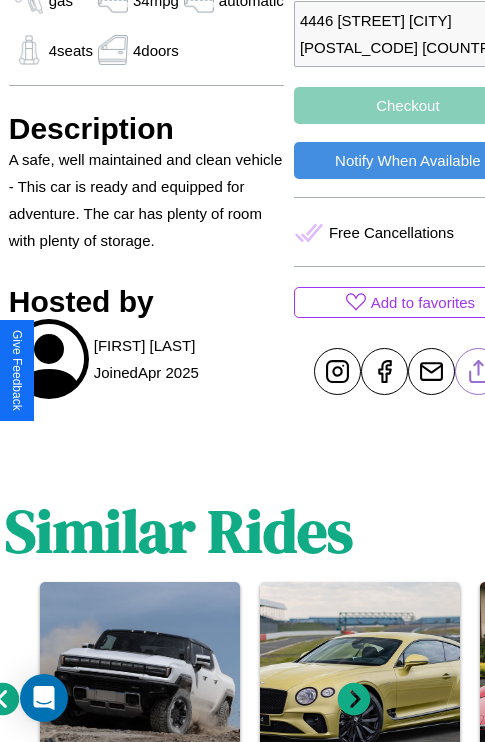 click 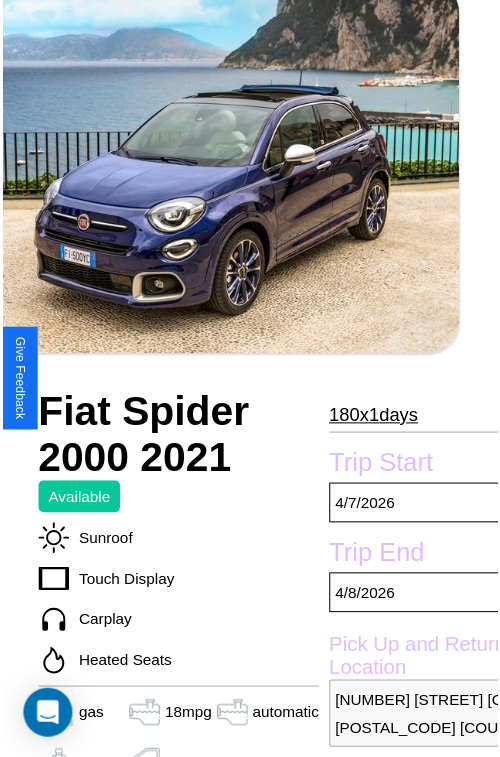 scroll, scrollTop: 221, scrollLeft: 84, axis: both 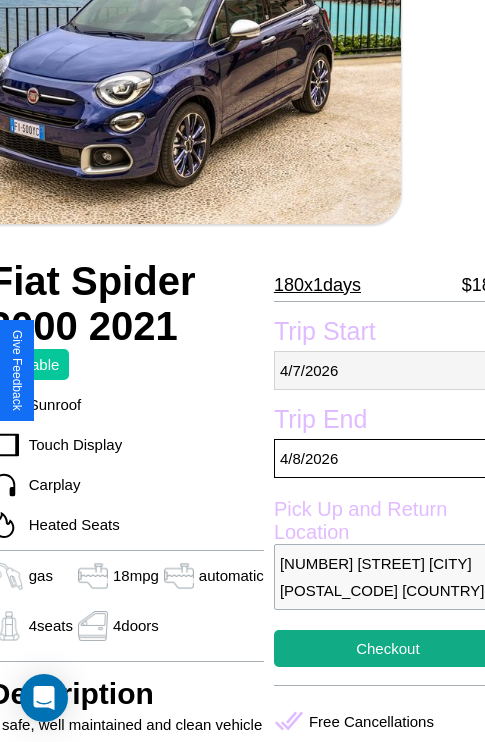 click on "[DATE]" at bounding box center (388, 370) 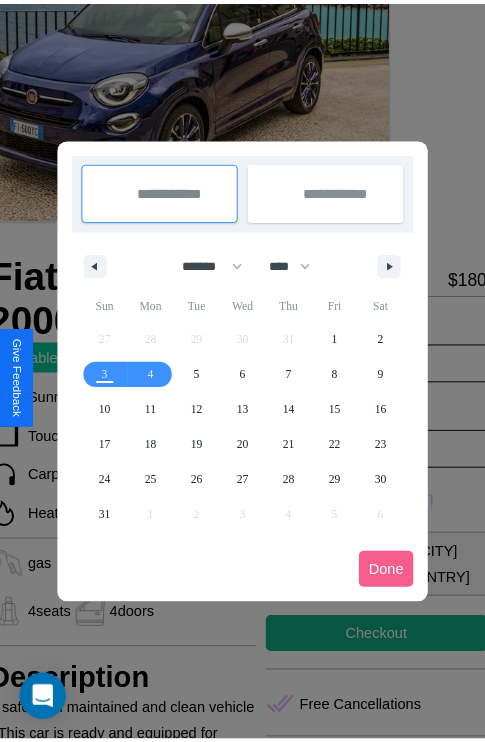 scroll, scrollTop: 0, scrollLeft: 84, axis: horizontal 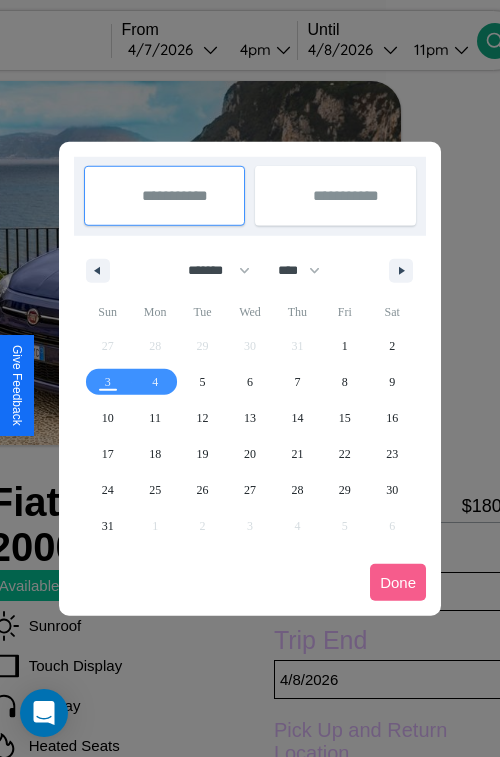 click at bounding box center (250, 378) 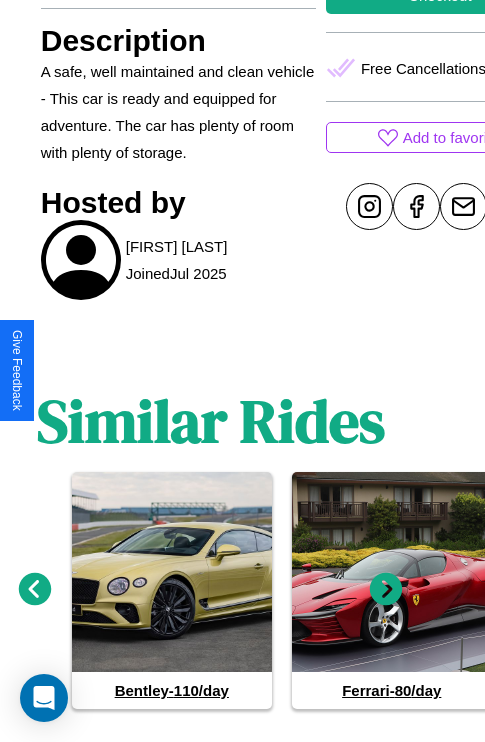 scroll, scrollTop: 908, scrollLeft: 30, axis: both 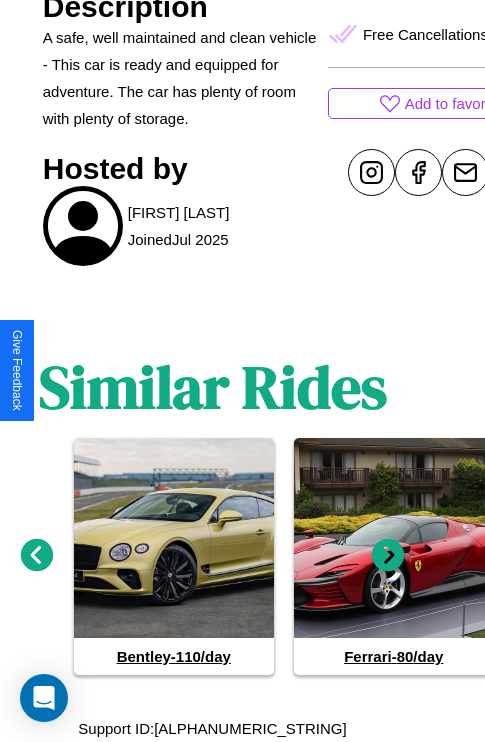 click 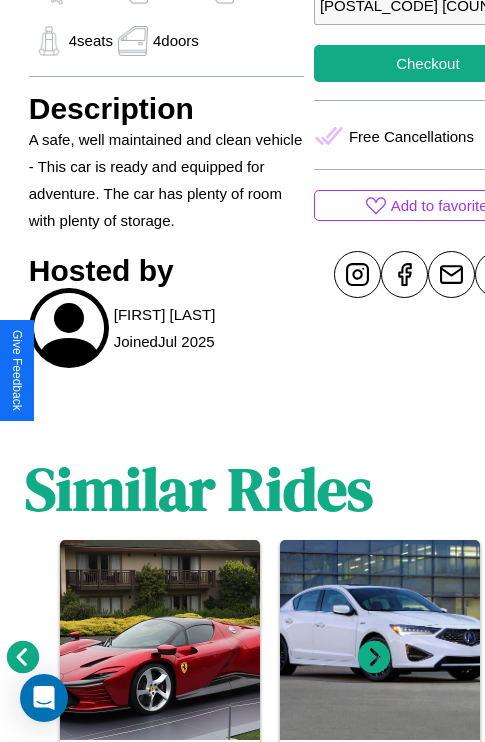 scroll, scrollTop: 499, scrollLeft: 84, axis: both 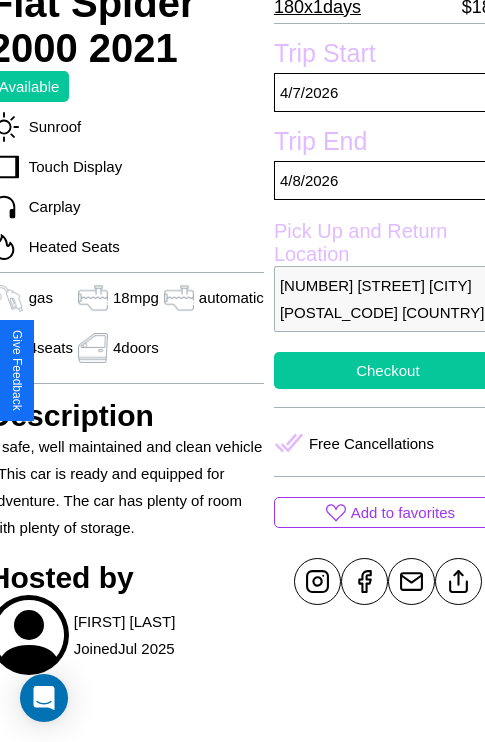 click on "Checkout" at bounding box center (388, 370) 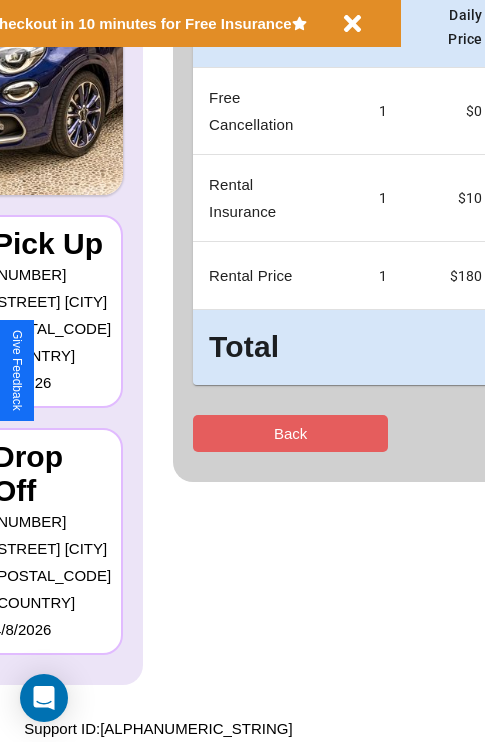 scroll, scrollTop: 0, scrollLeft: 0, axis: both 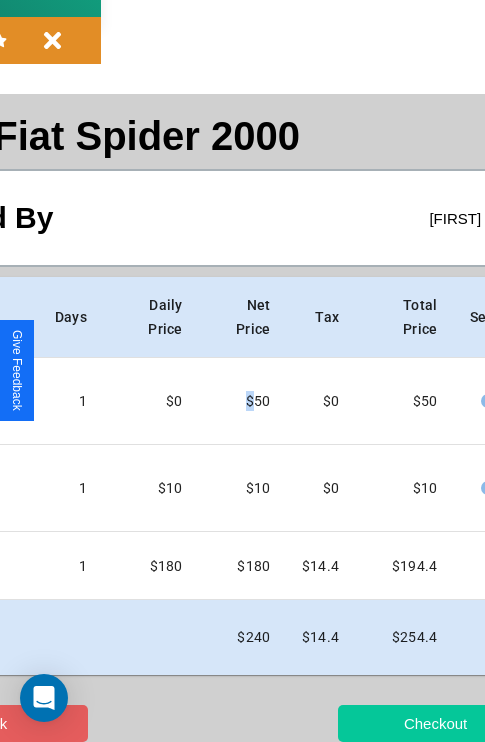 click on "Checkout" at bounding box center [435, 723] 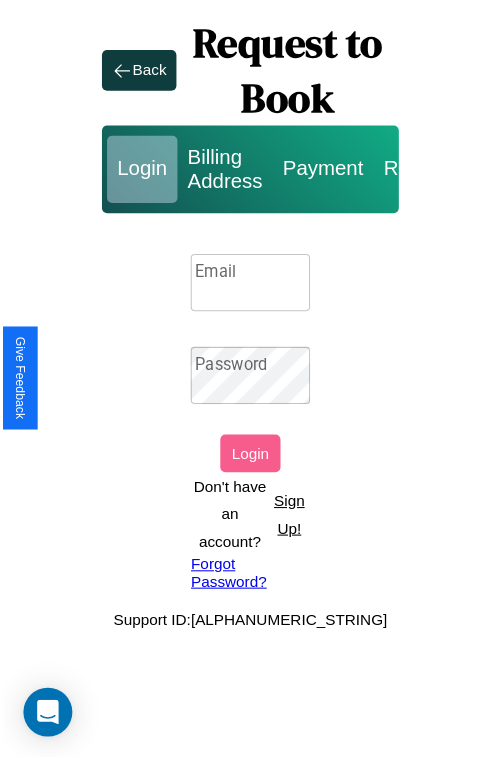 scroll, scrollTop: 0, scrollLeft: 0, axis: both 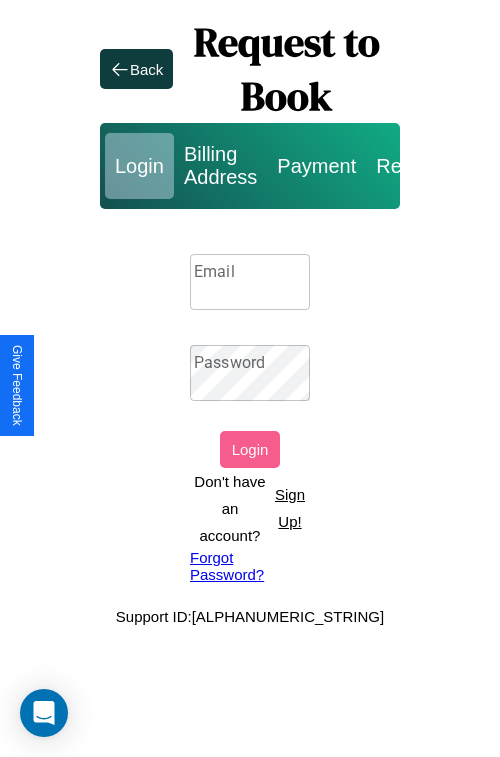 click on "Sign Up!" at bounding box center (290, 508) 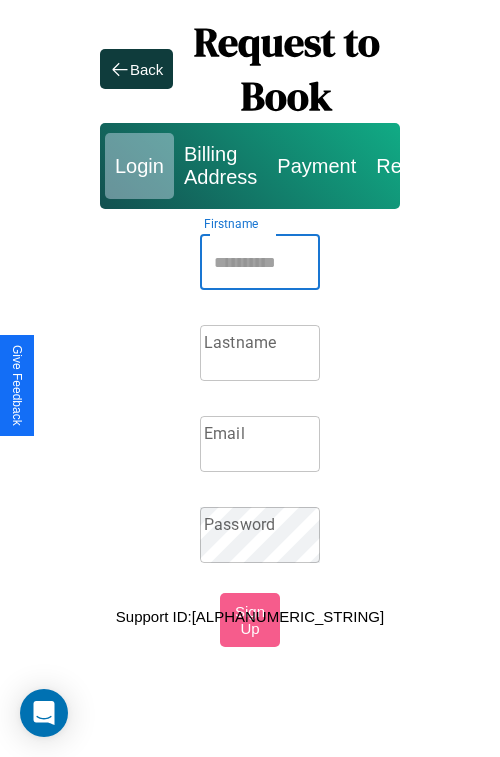 click on "Firstname" at bounding box center (260, 262) 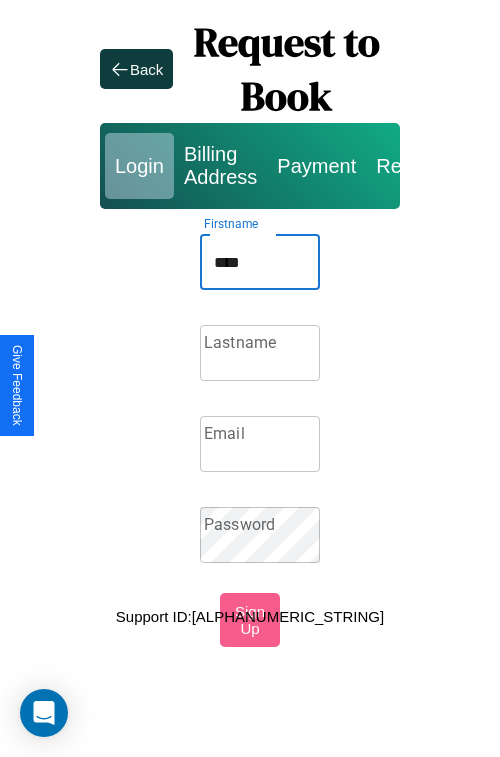 type on "****" 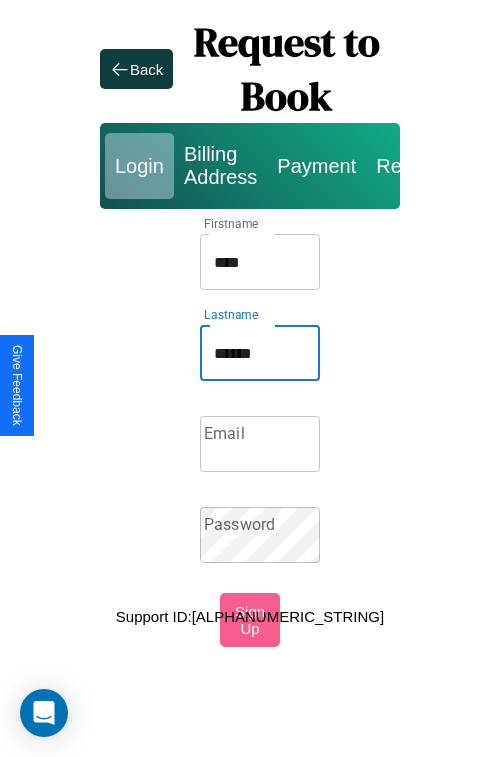 type on "******" 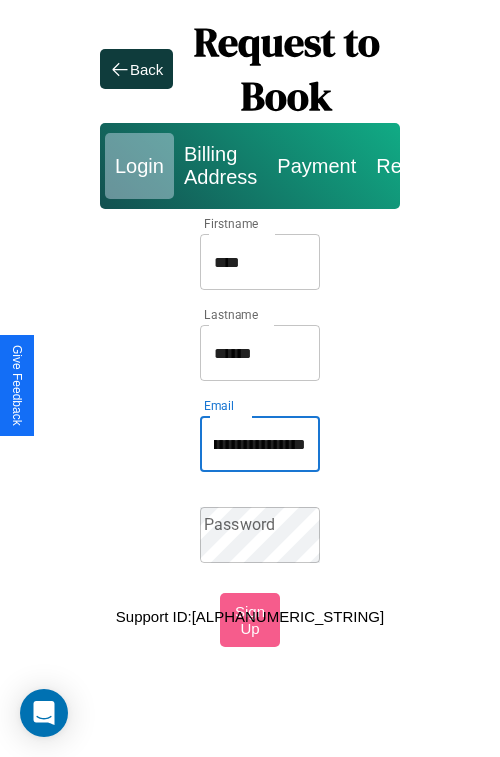 scroll, scrollTop: 0, scrollLeft: 90, axis: horizontal 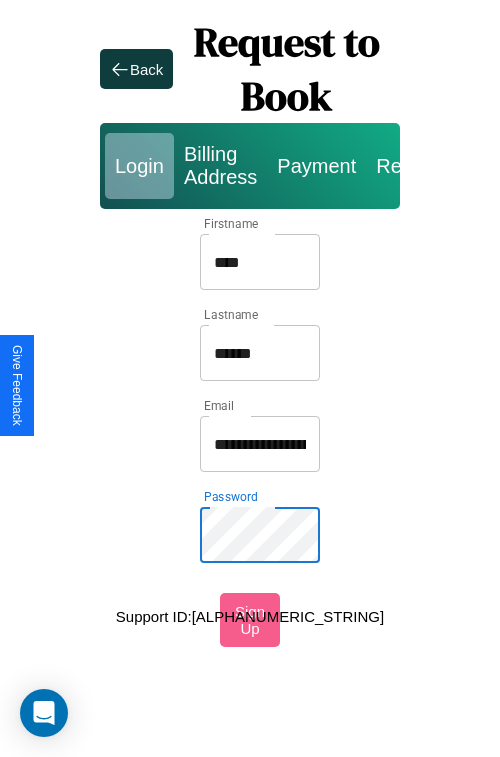 click on "****" at bounding box center (260, 262) 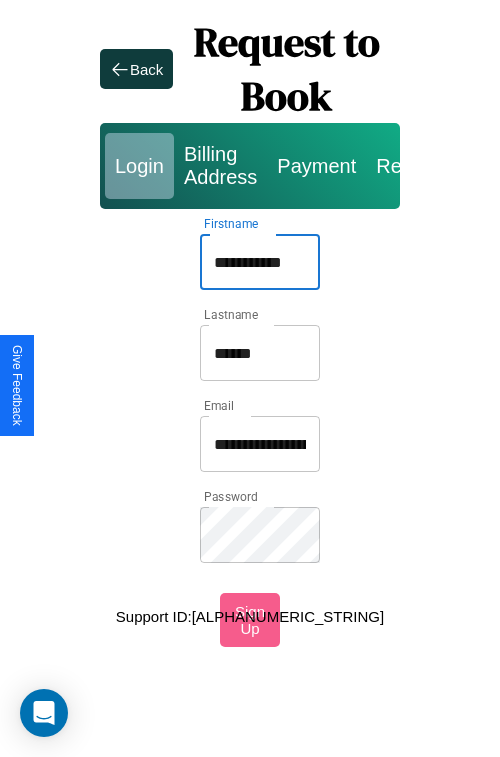 type on "**********" 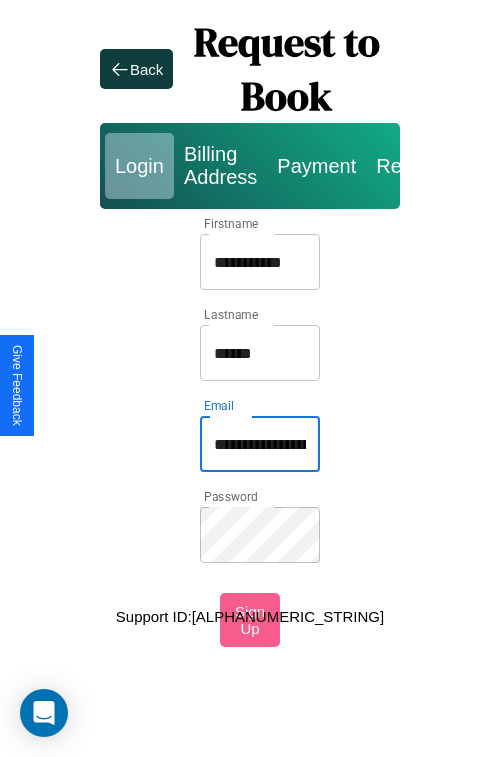 click on "**********" at bounding box center (260, 444) 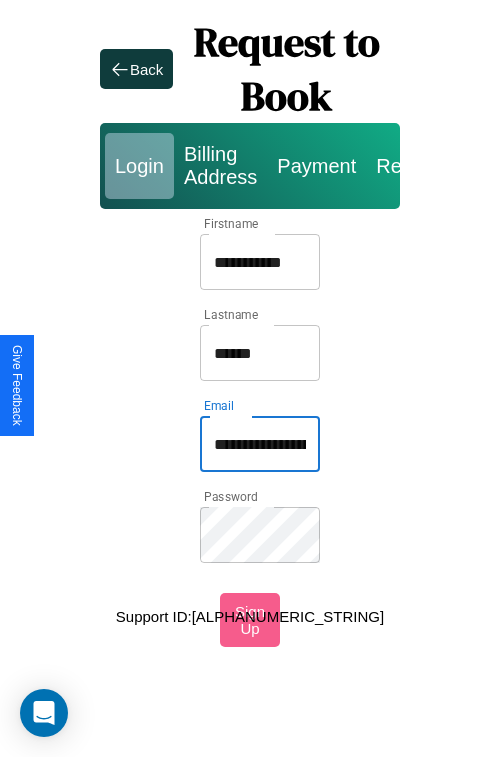 type on "**********" 